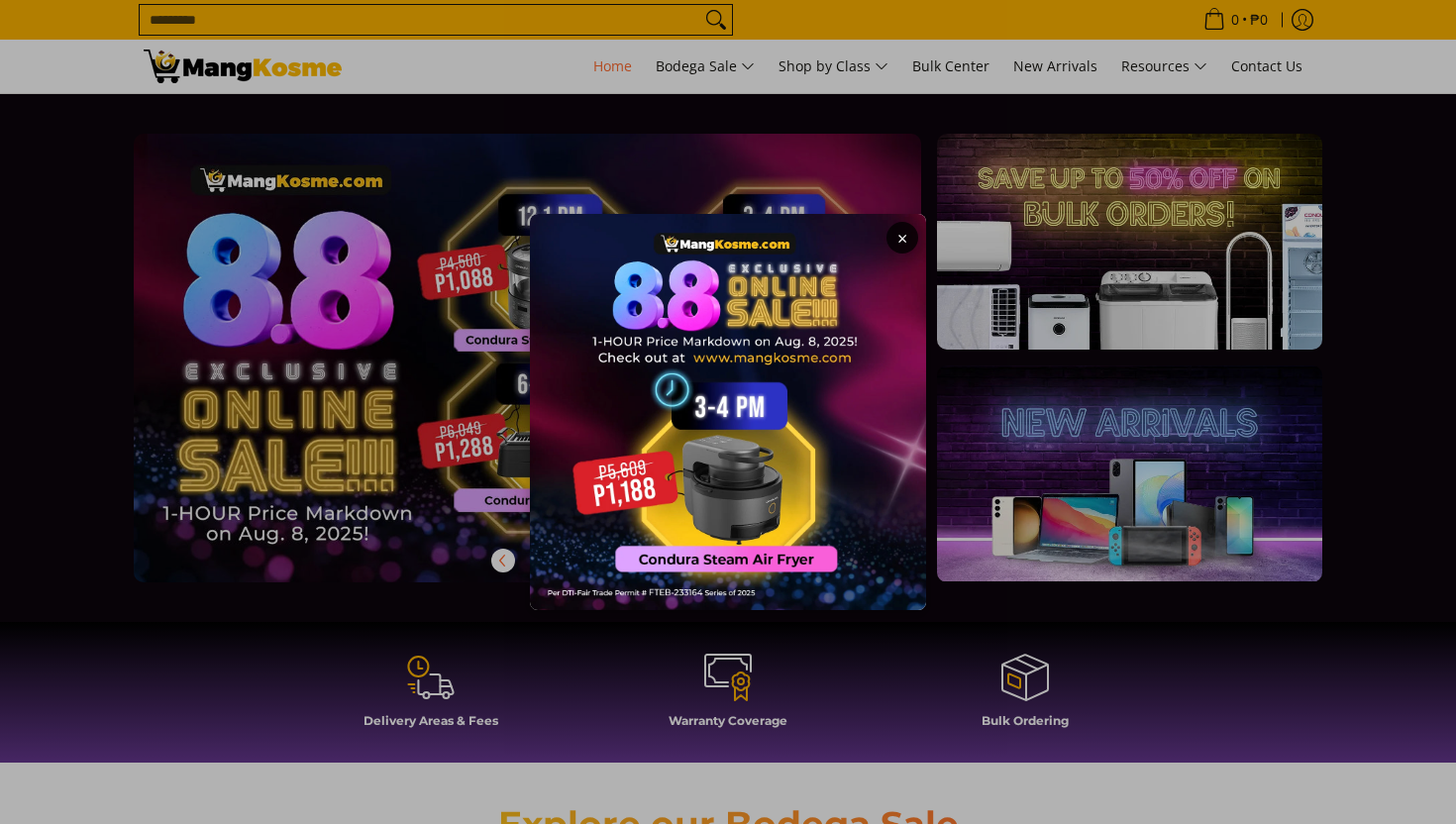 scroll, scrollTop: 0, scrollLeft: 0, axis: both 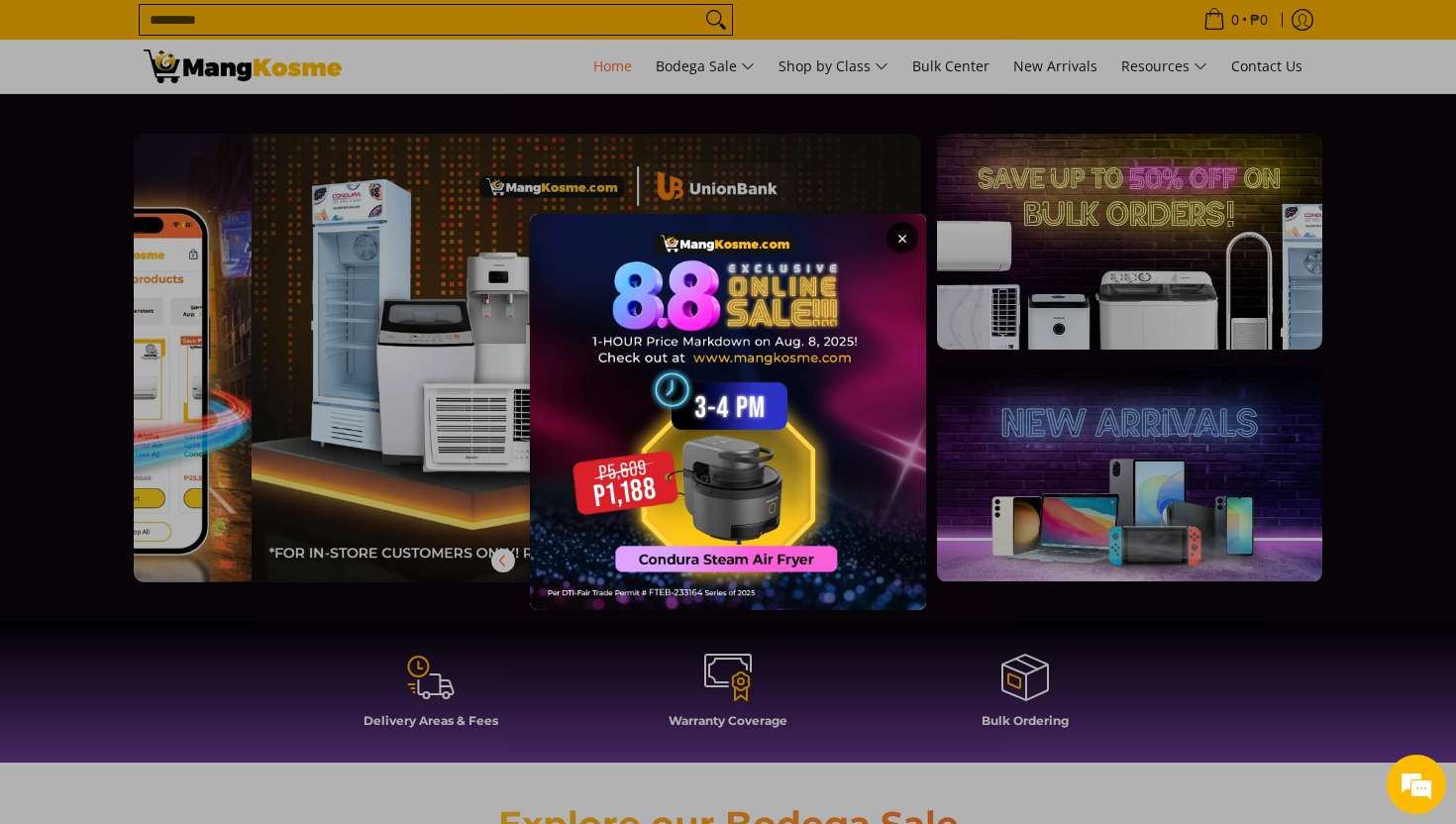 click on "×" at bounding box center (902, 238) 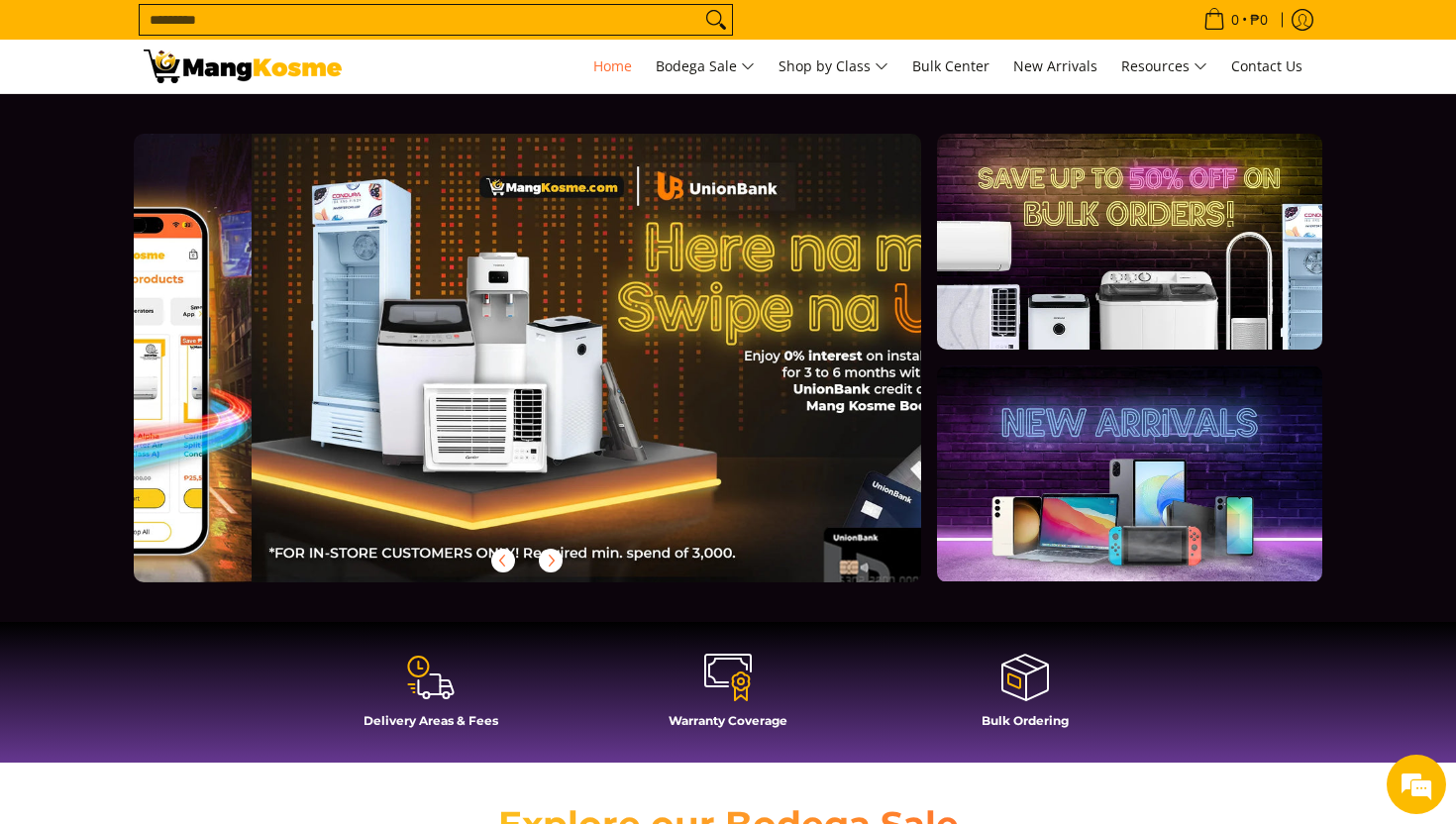 scroll, scrollTop: 0, scrollLeft: 1575, axis: horizontal 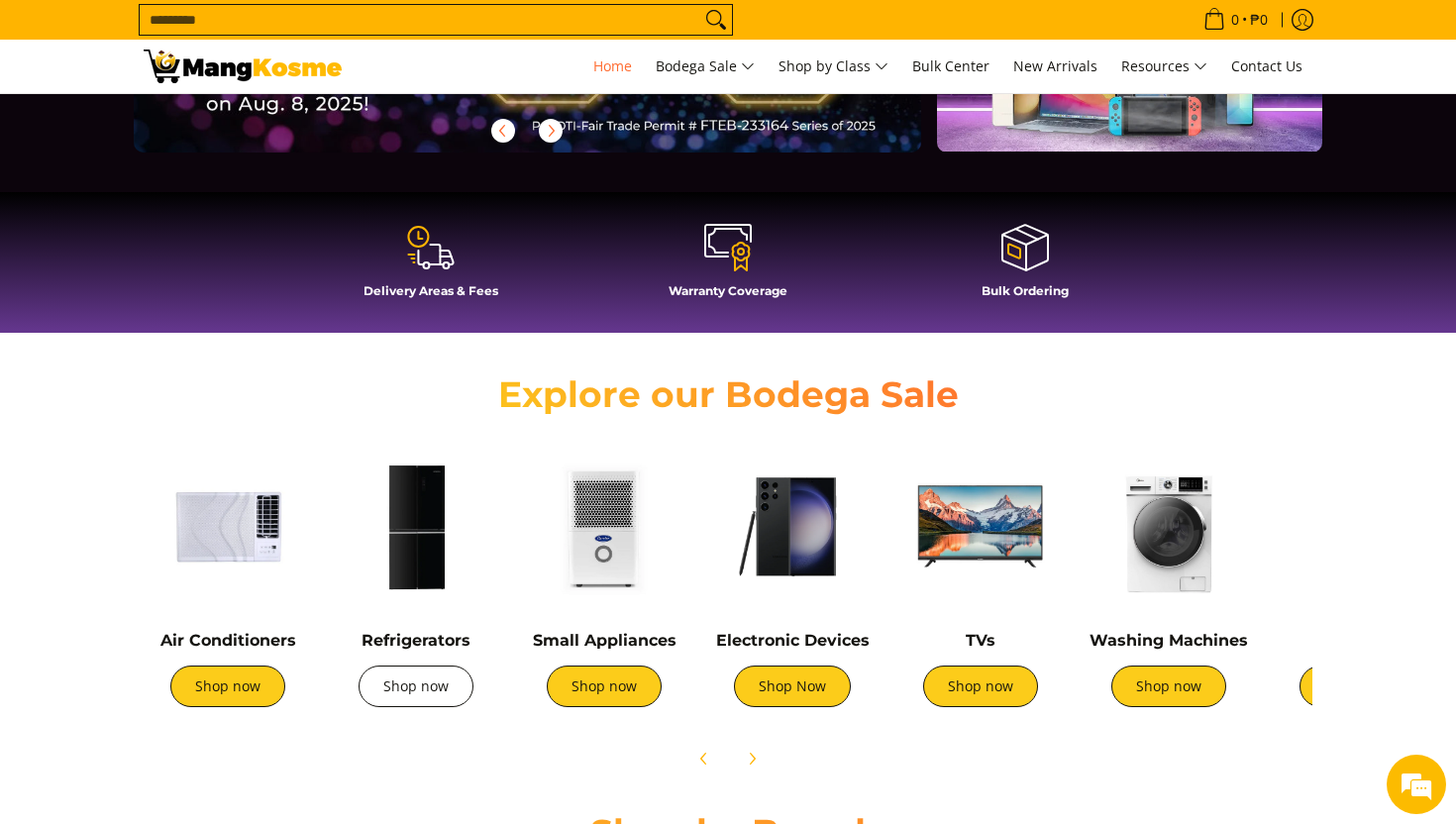 click on "Shop now" at bounding box center [416, 686] 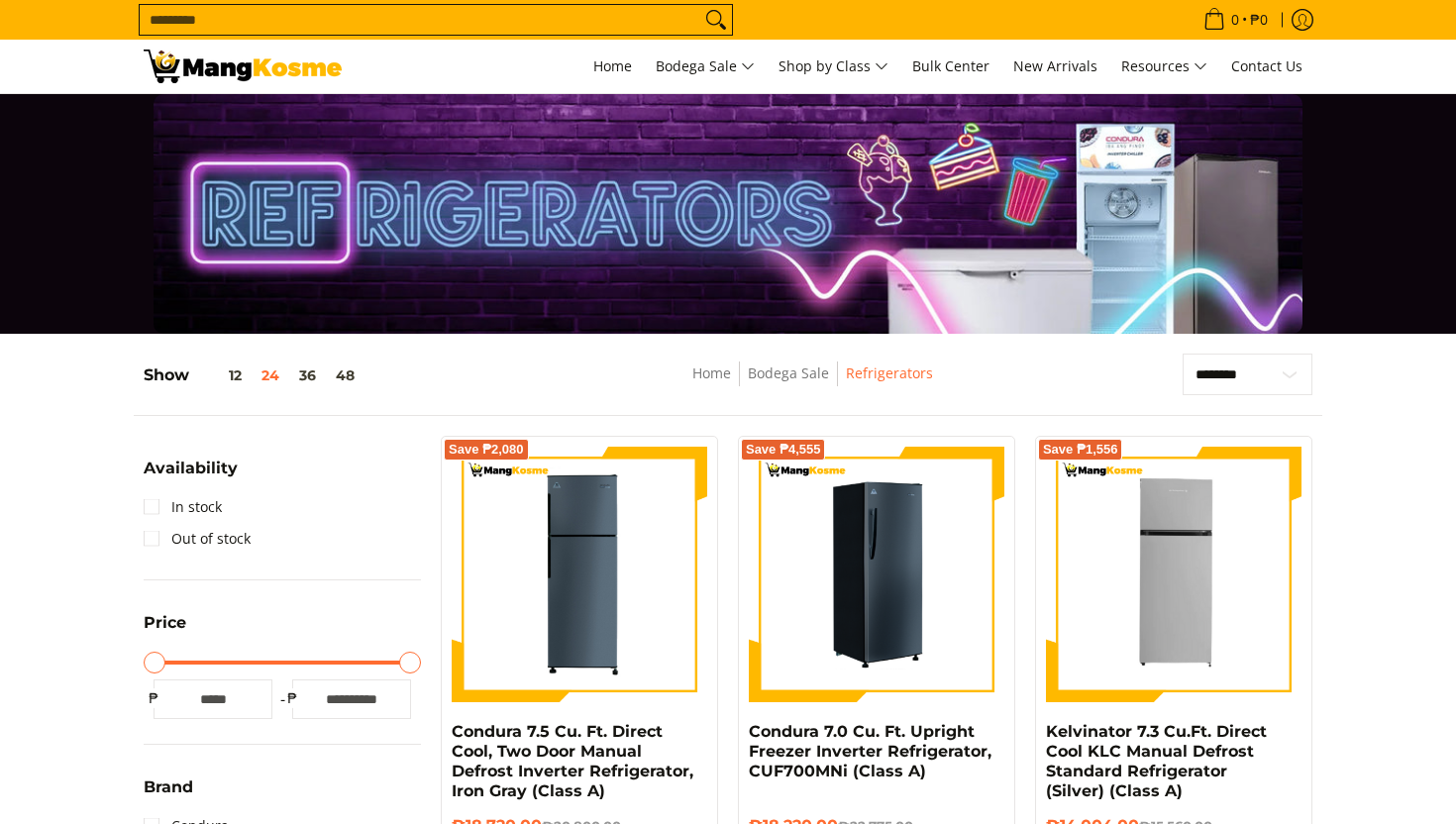 scroll, scrollTop: 0, scrollLeft: 0, axis: both 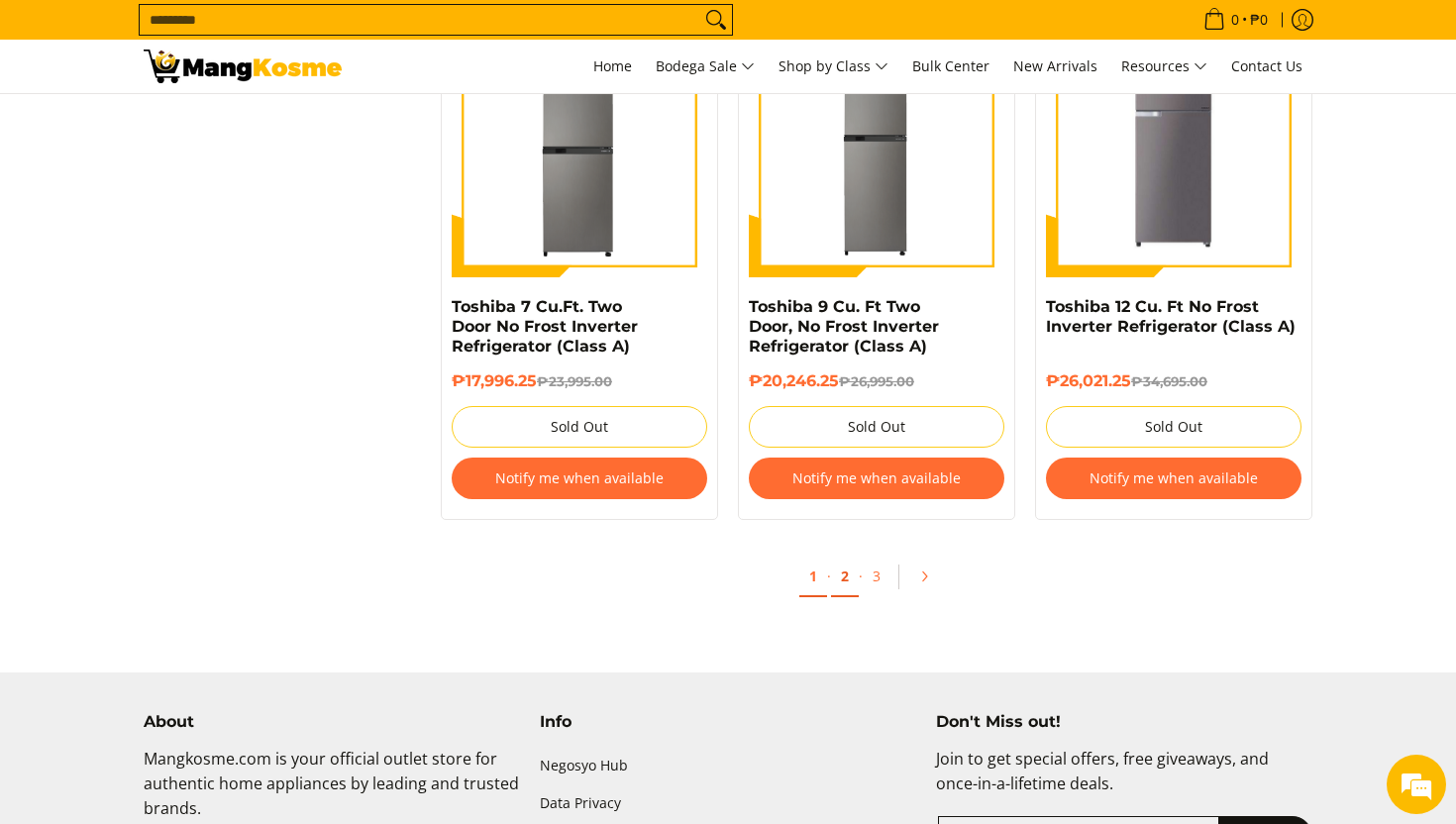 click on "2" at bounding box center [845, 576] 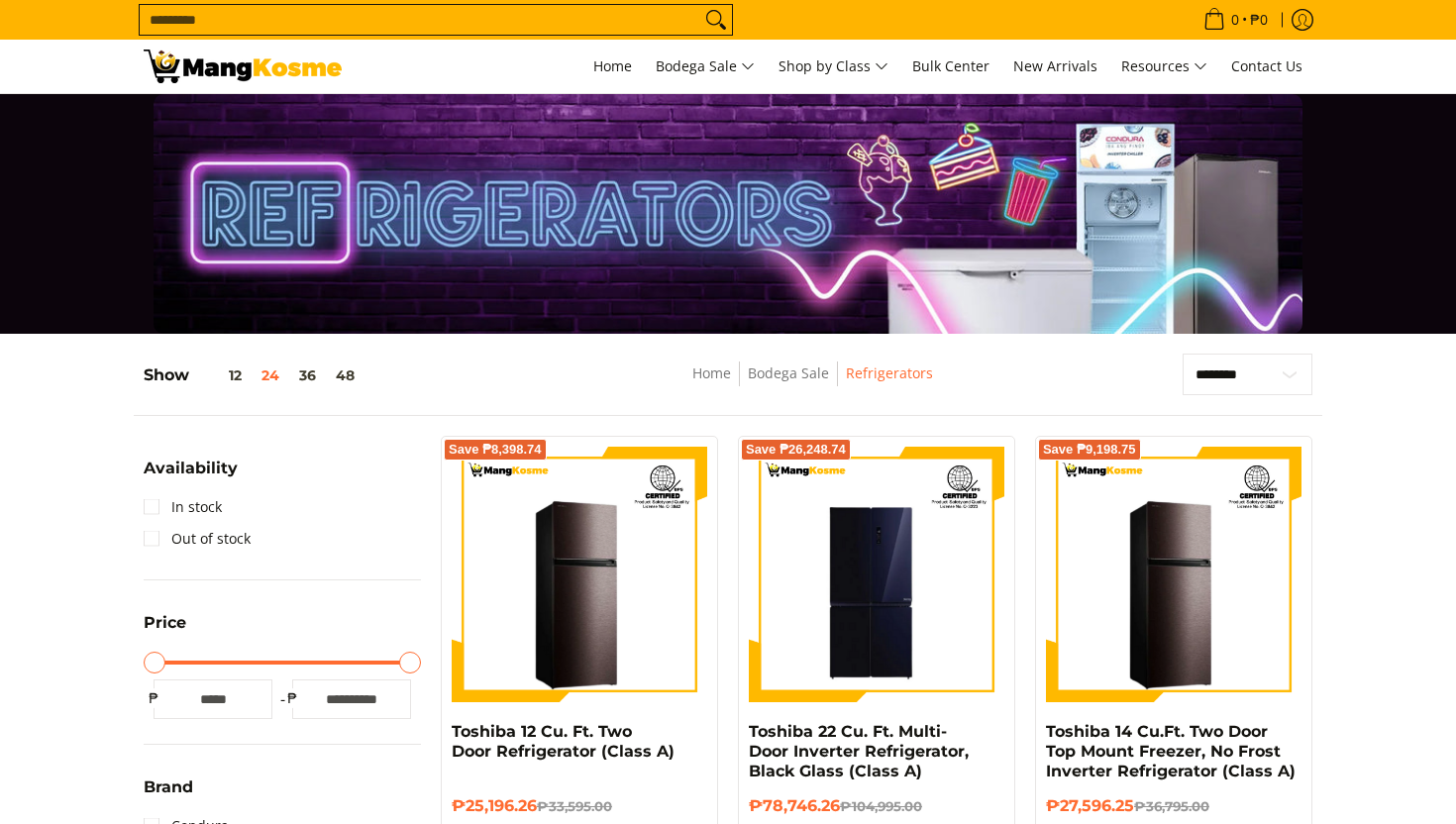 scroll, scrollTop: 281, scrollLeft: 0, axis: vertical 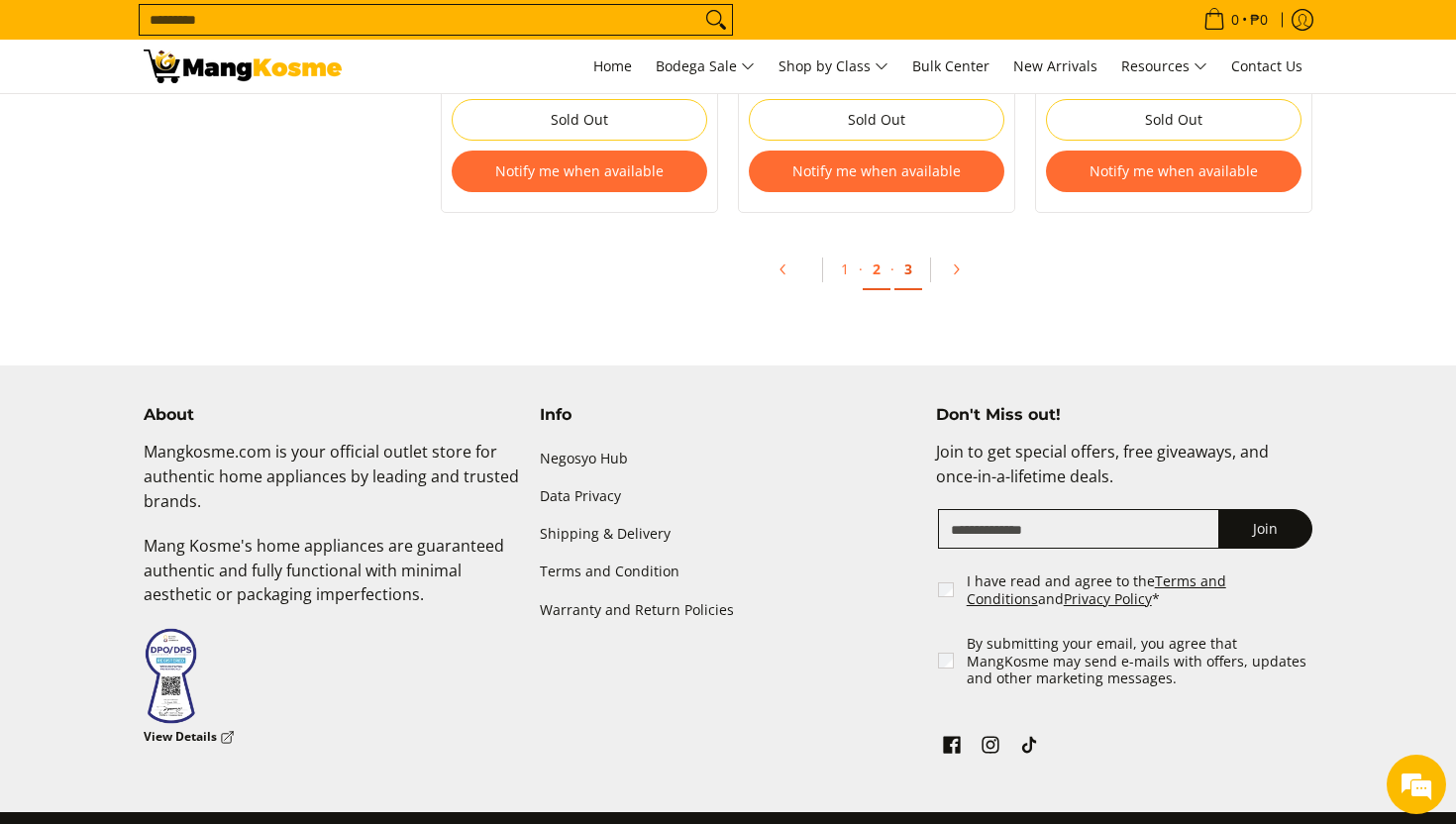 click on "3" at bounding box center [908, 269] 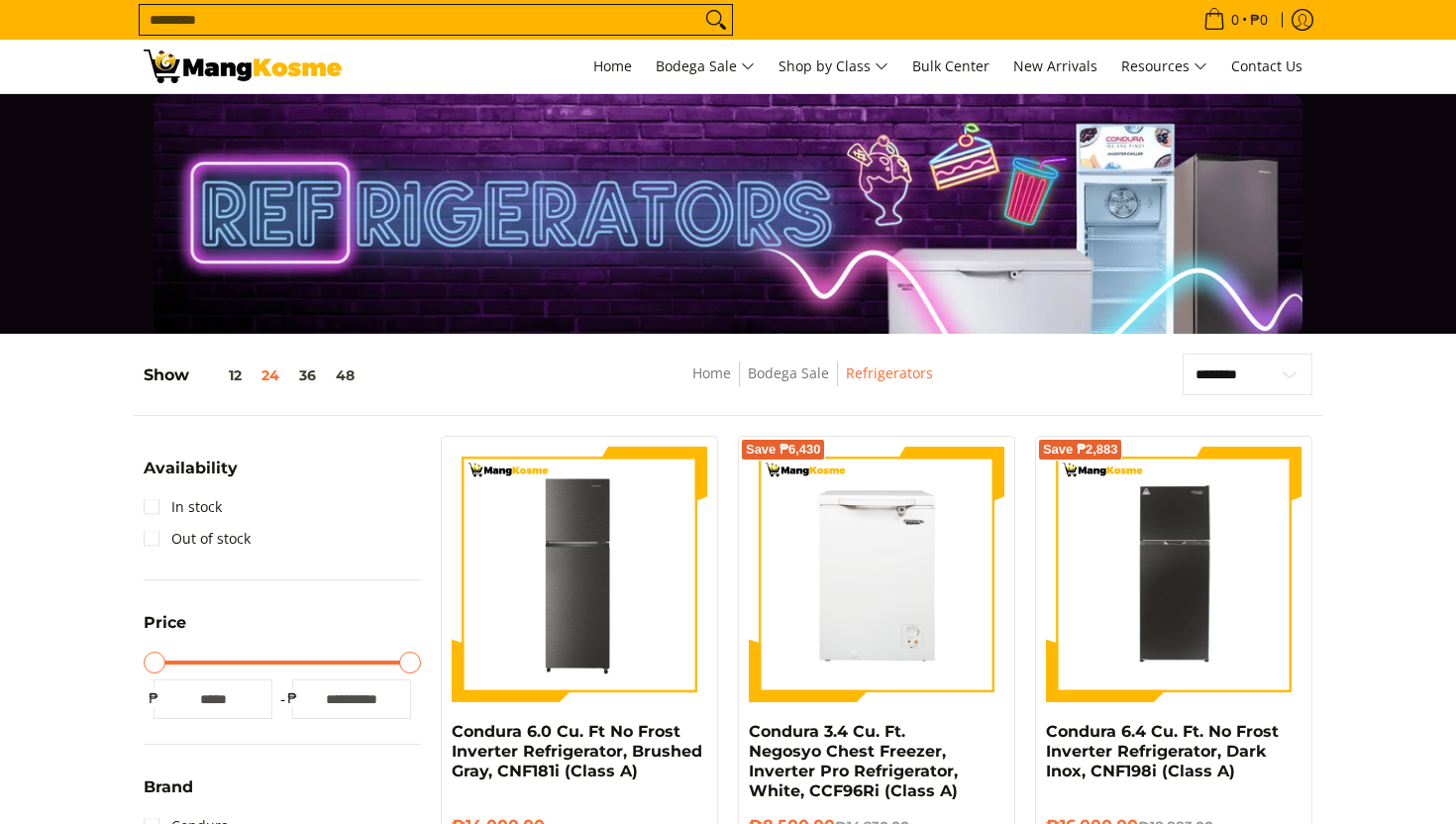 scroll, scrollTop: 649, scrollLeft: 0, axis: vertical 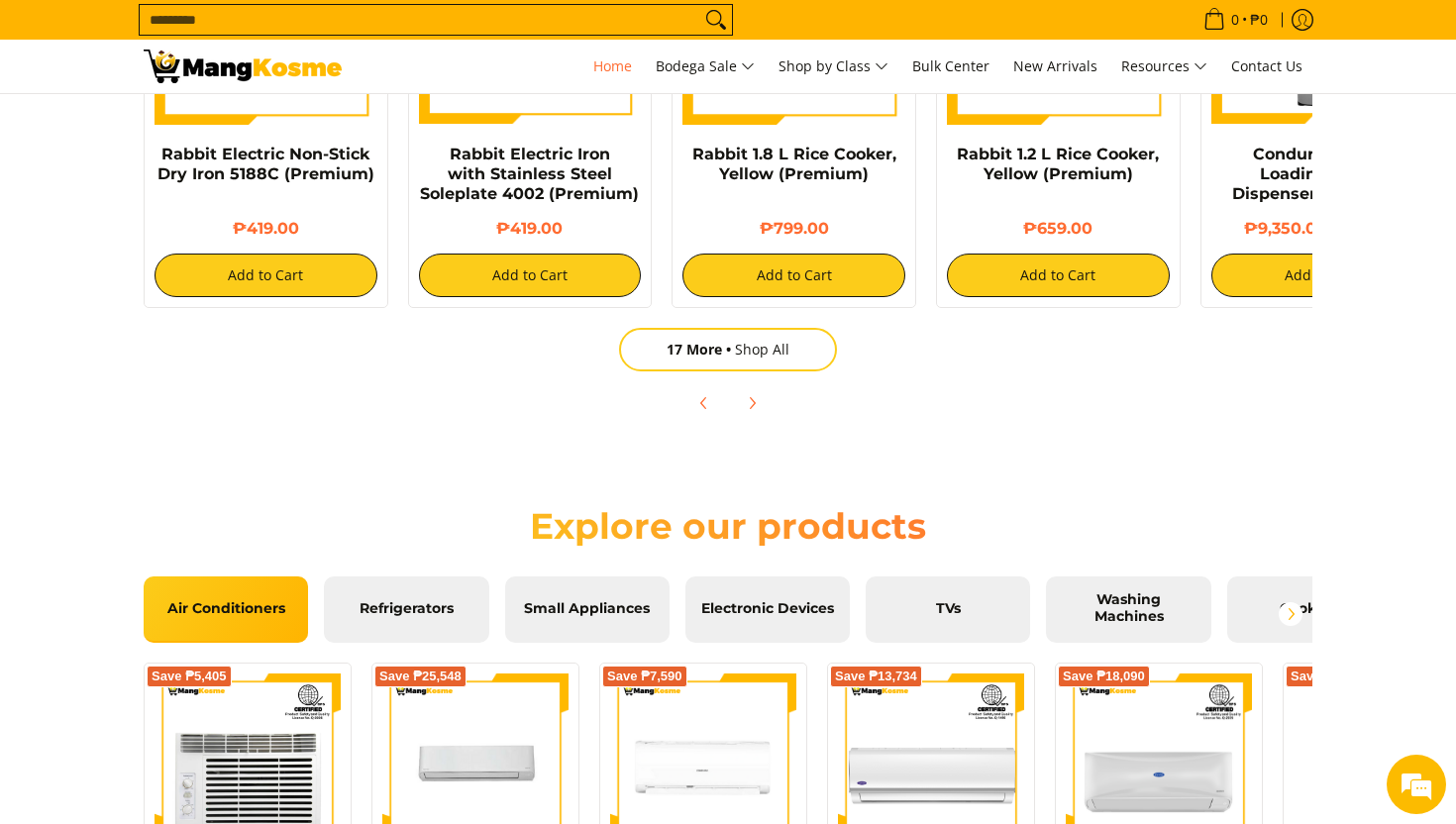 click on "Search..." at bounding box center (420, 20) 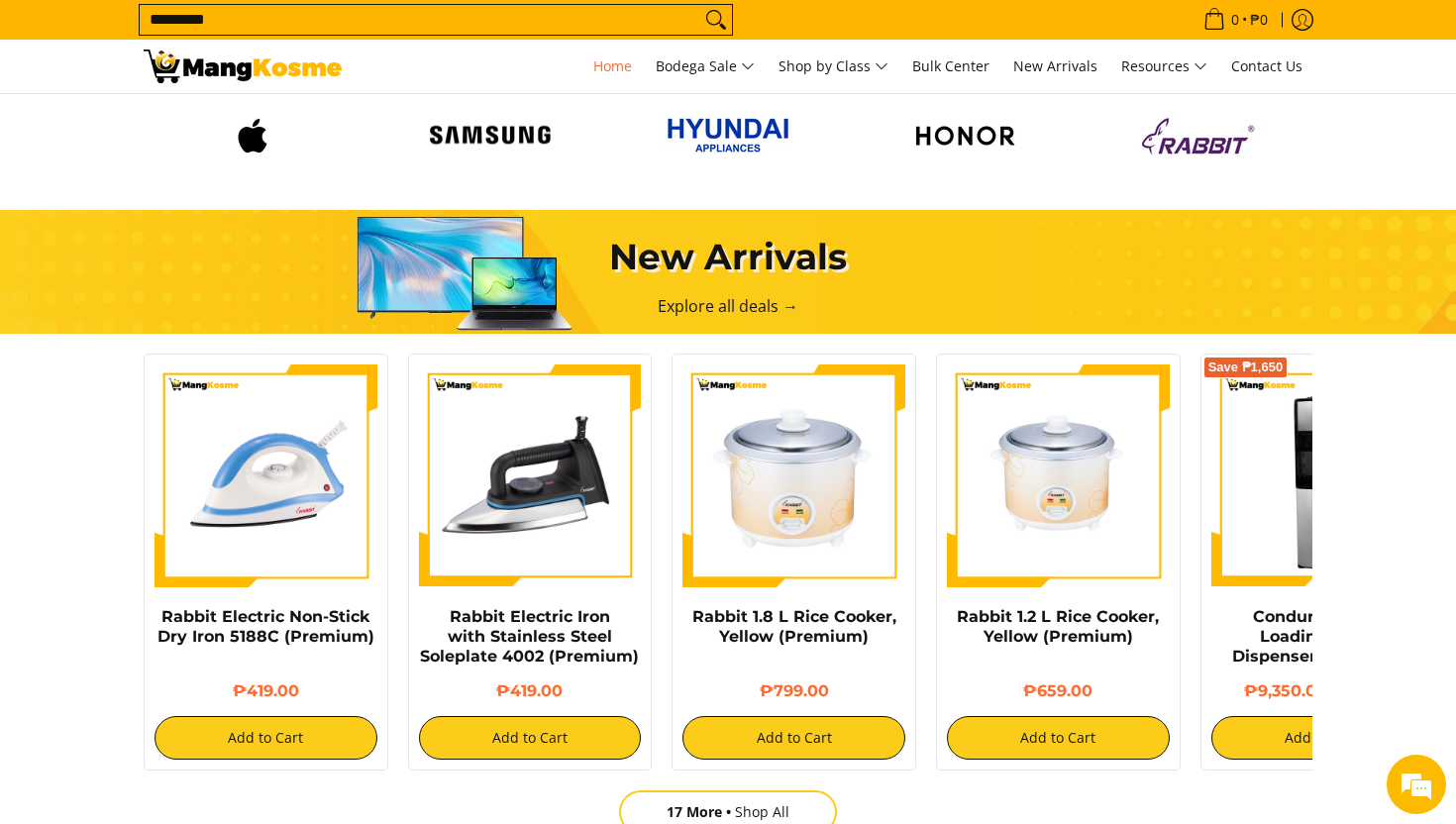 scroll, scrollTop: 1211, scrollLeft: 0, axis: vertical 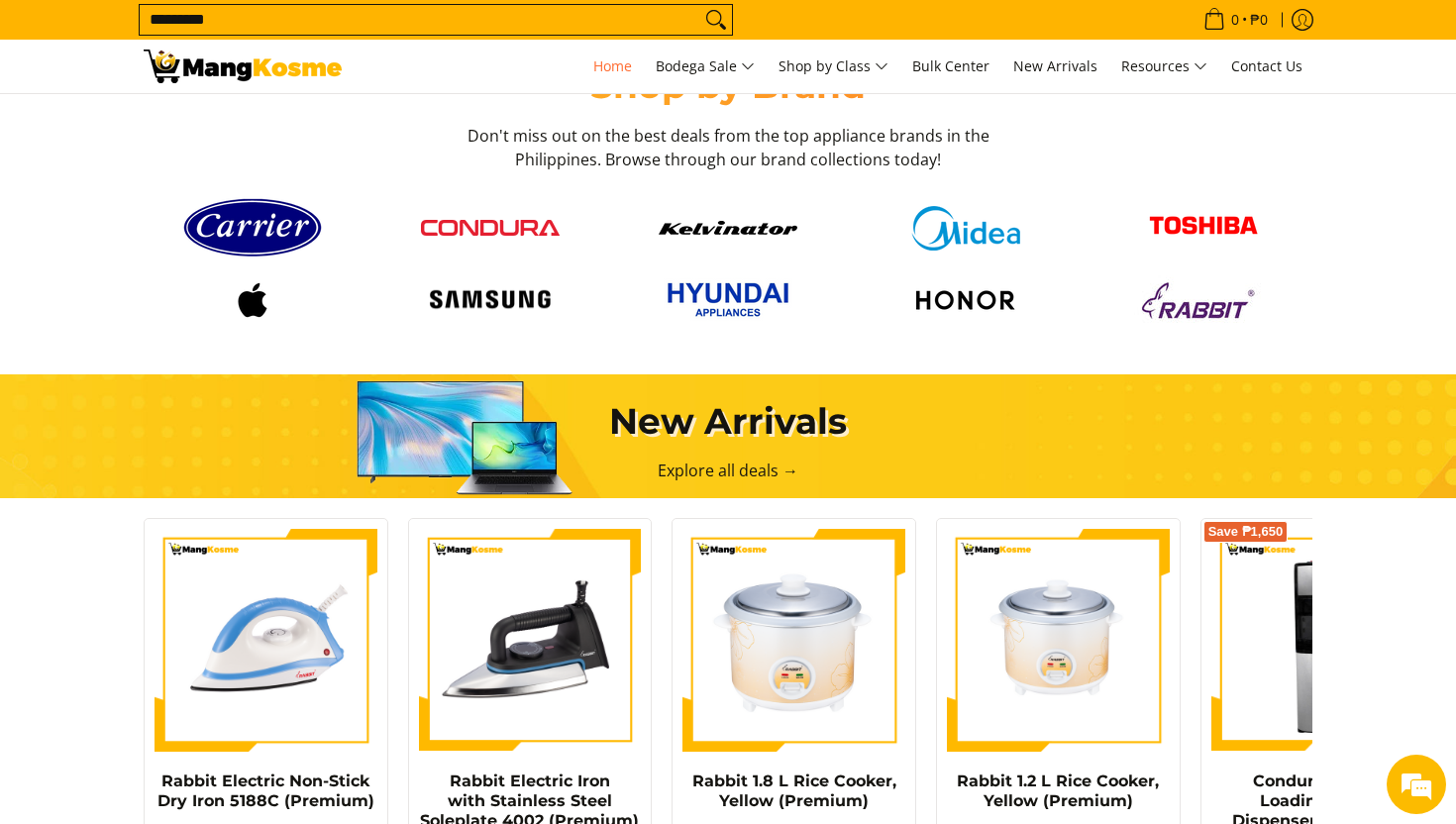 type on "*********" 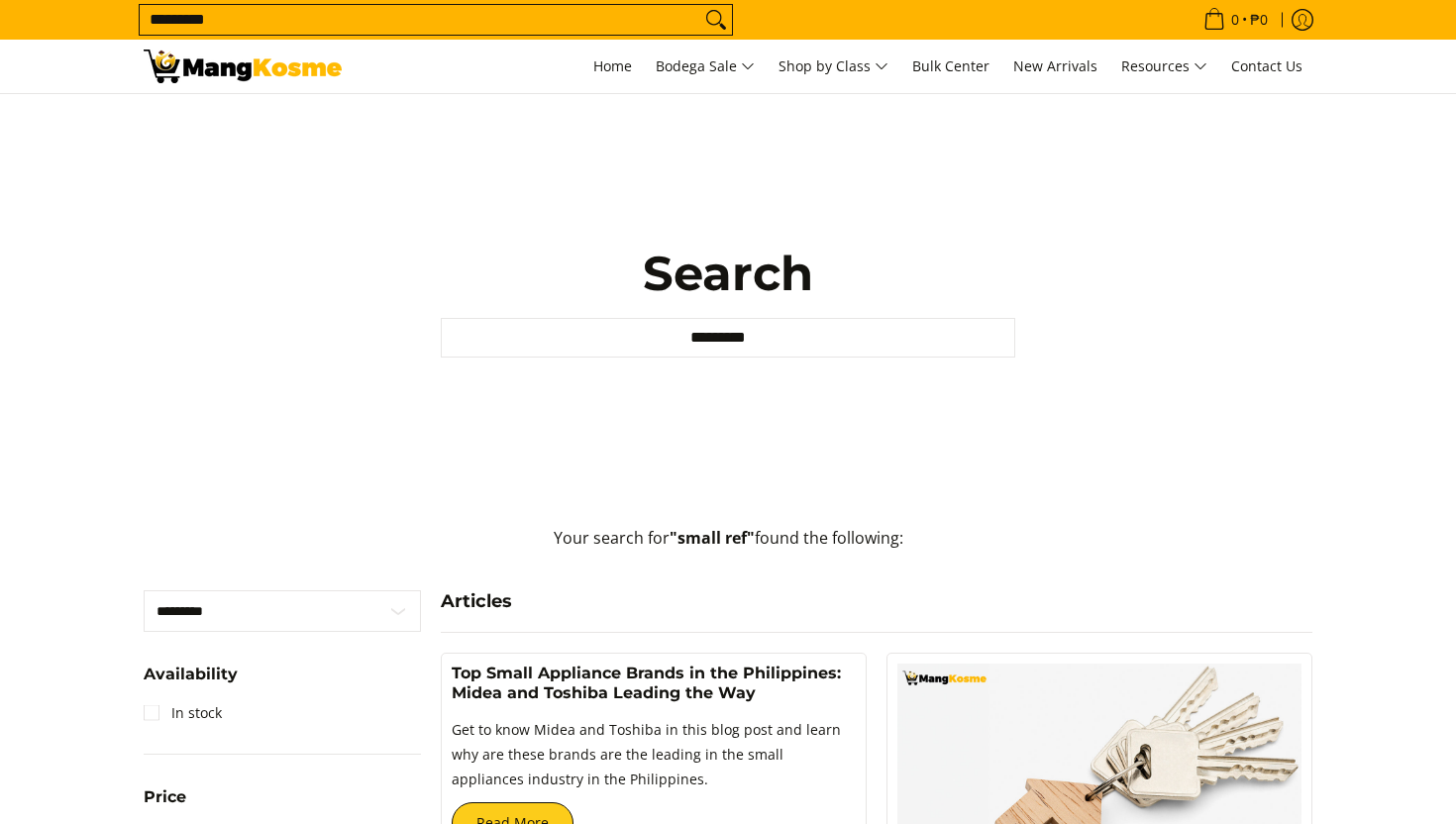 scroll, scrollTop: 0, scrollLeft: 0, axis: both 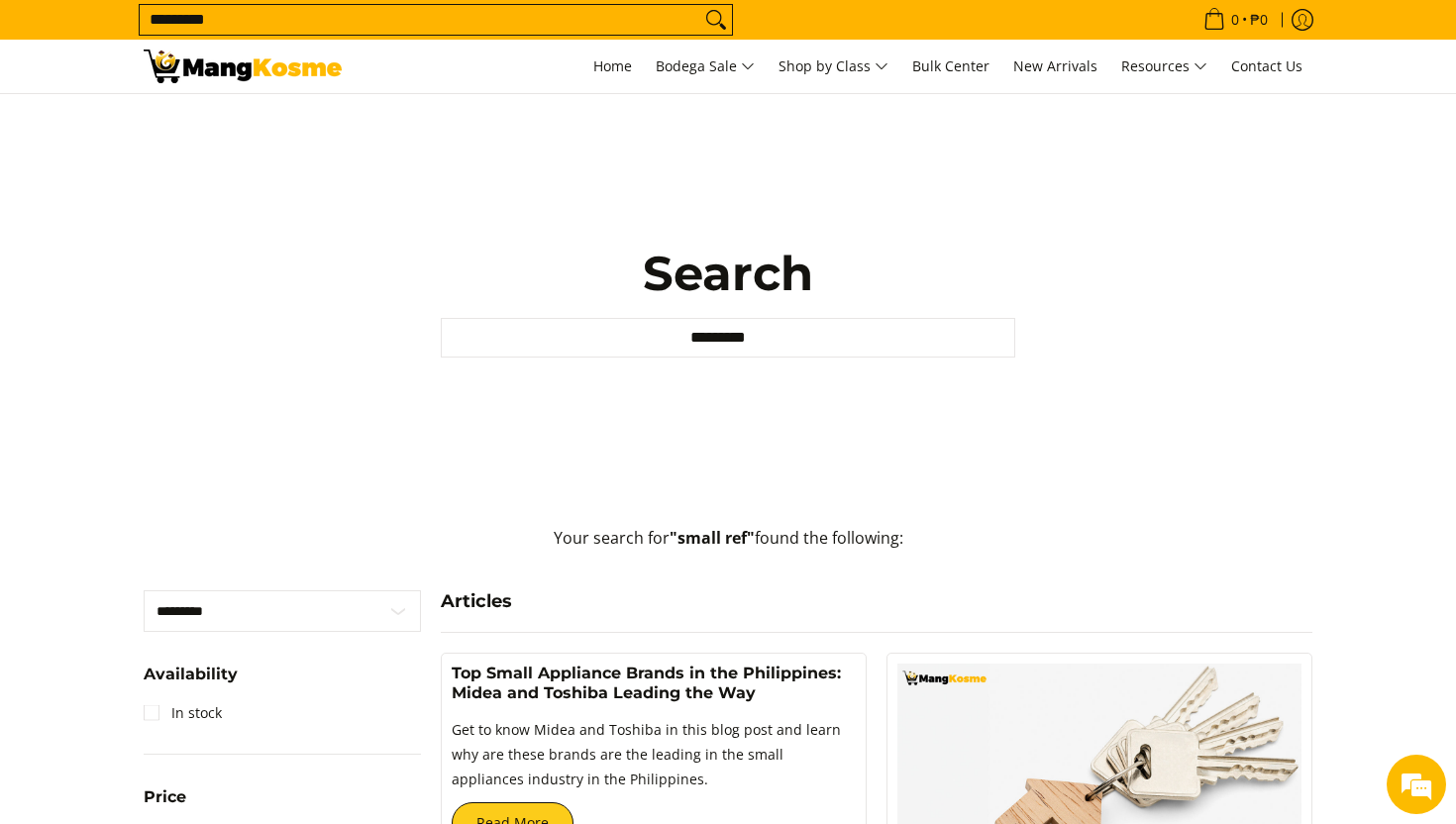 click on "*********" at bounding box center [728, 338] 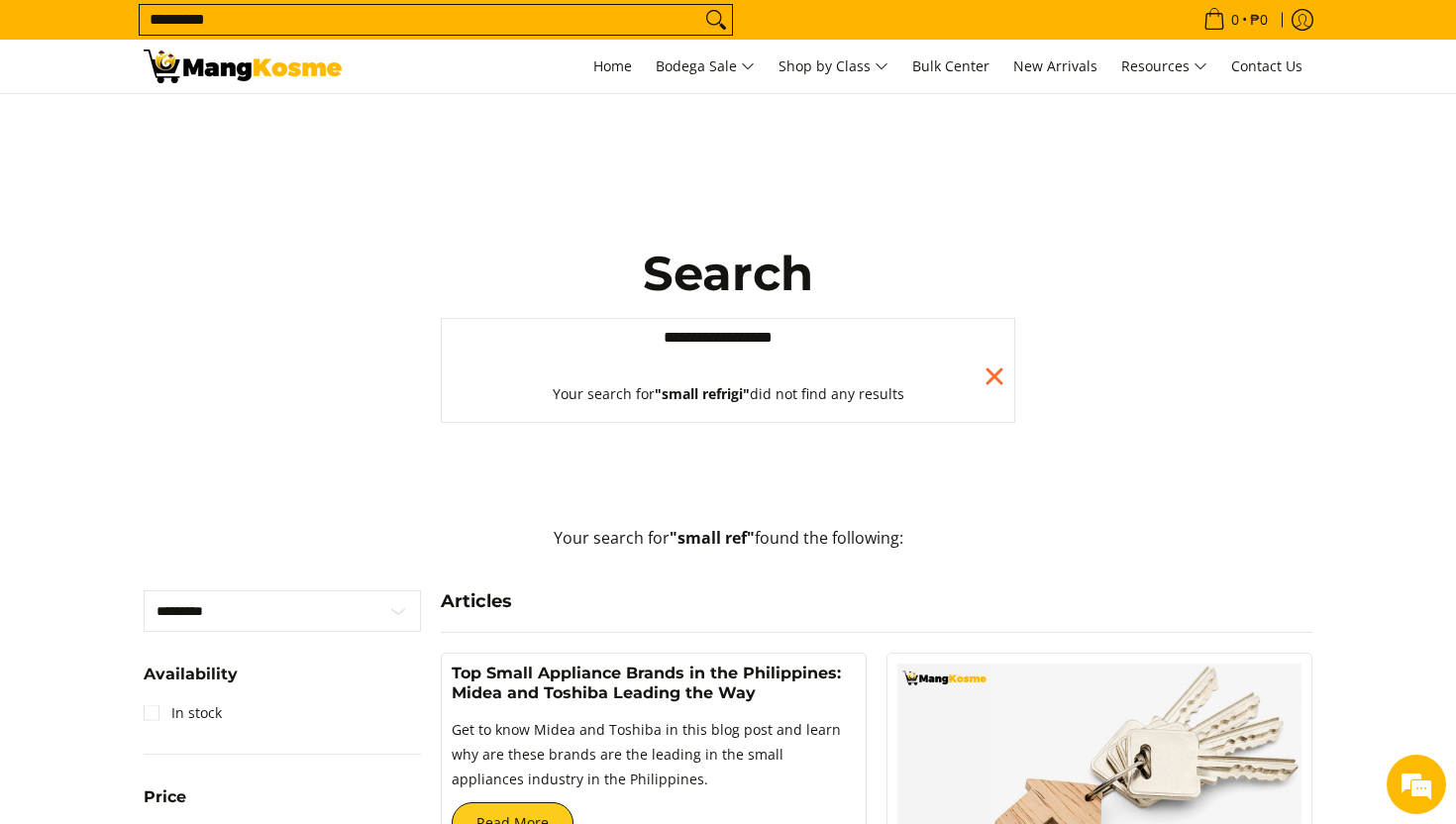 type on "**********" 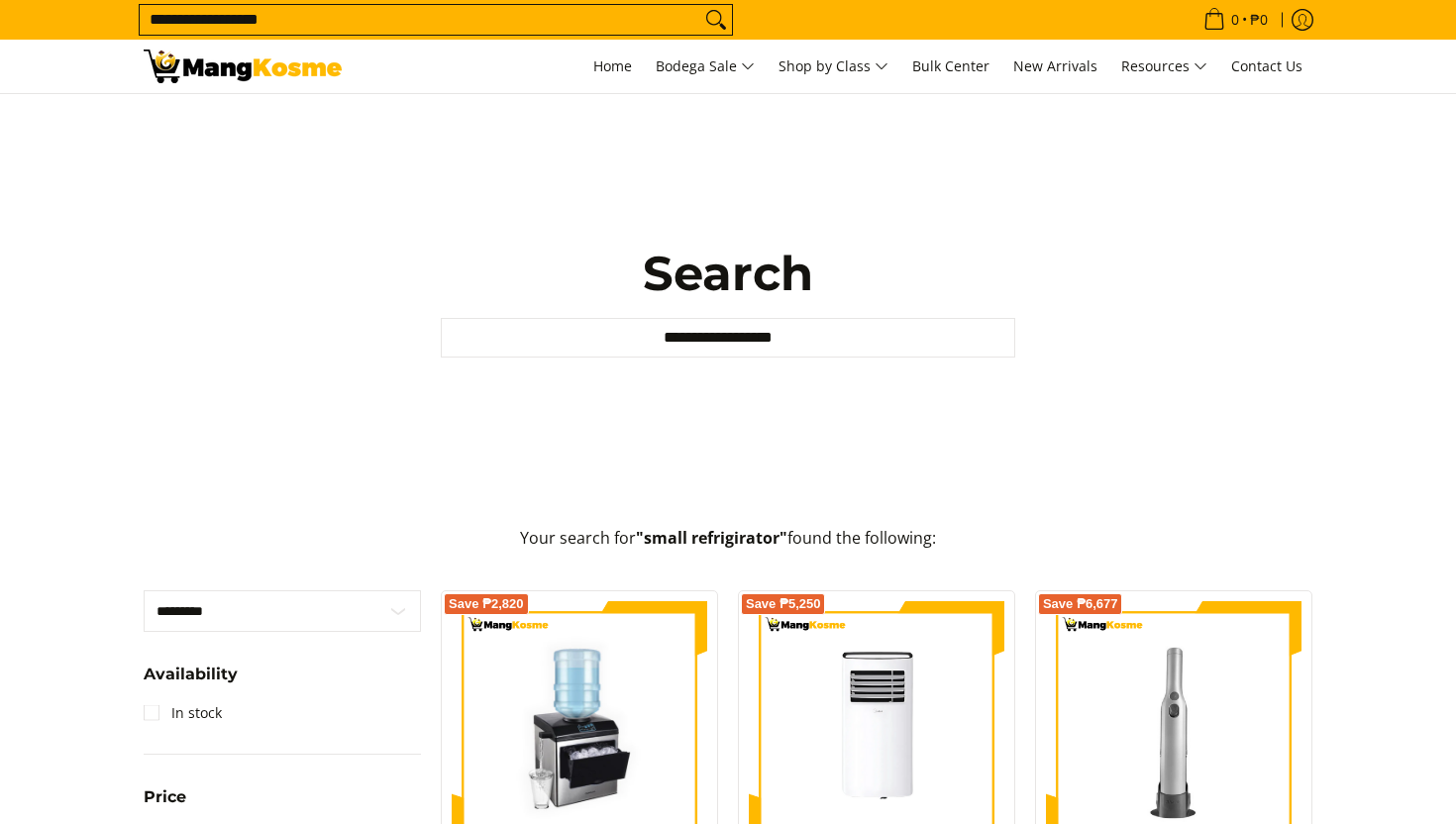 scroll, scrollTop: 0, scrollLeft: 0, axis: both 